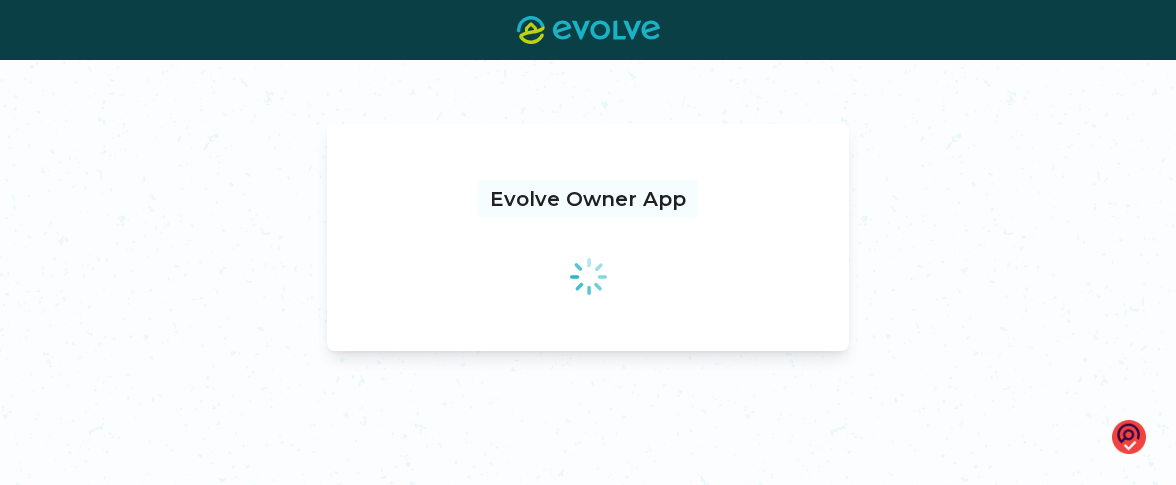 scroll, scrollTop: 0, scrollLeft: 0, axis: both 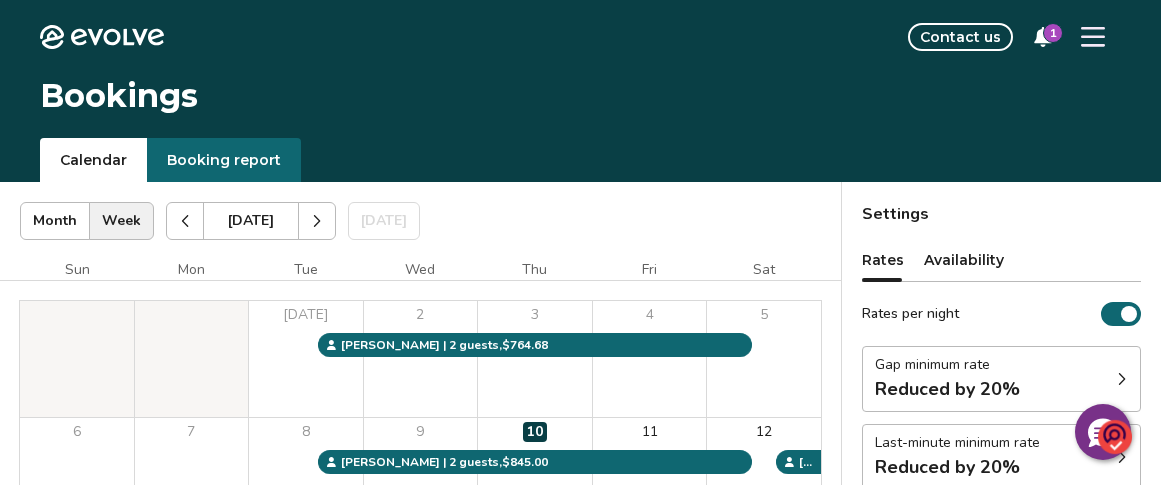 click 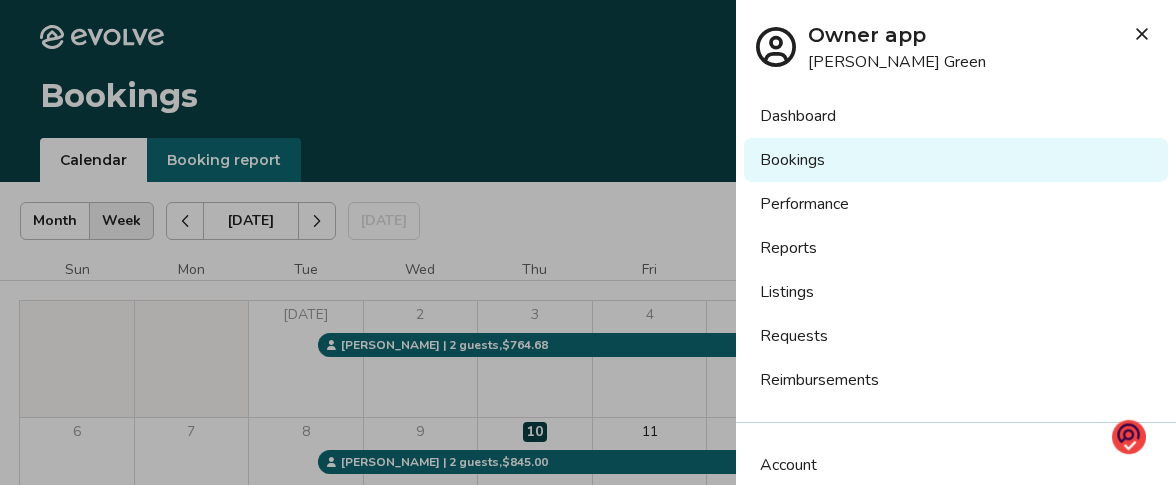 click on "Reports" at bounding box center (956, 248) 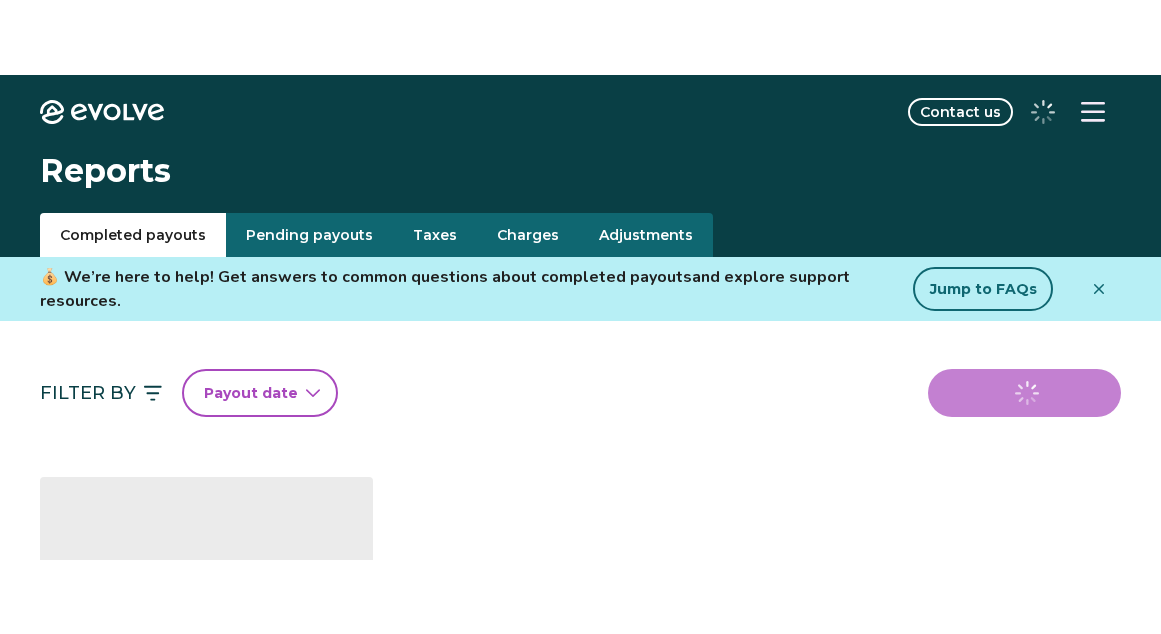 scroll, scrollTop: 0, scrollLeft: 0, axis: both 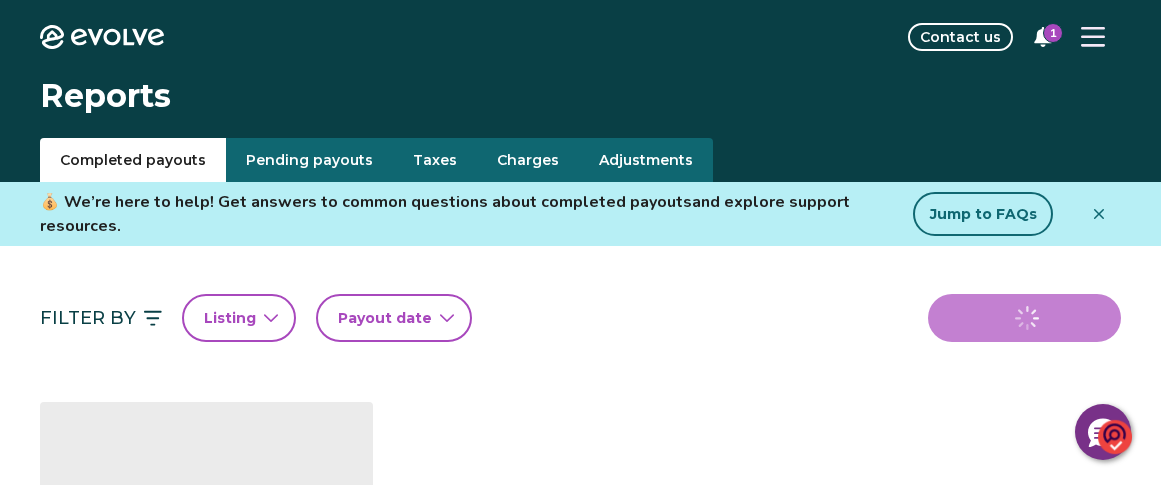 click on "Taxes" at bounding box center [435, 160] 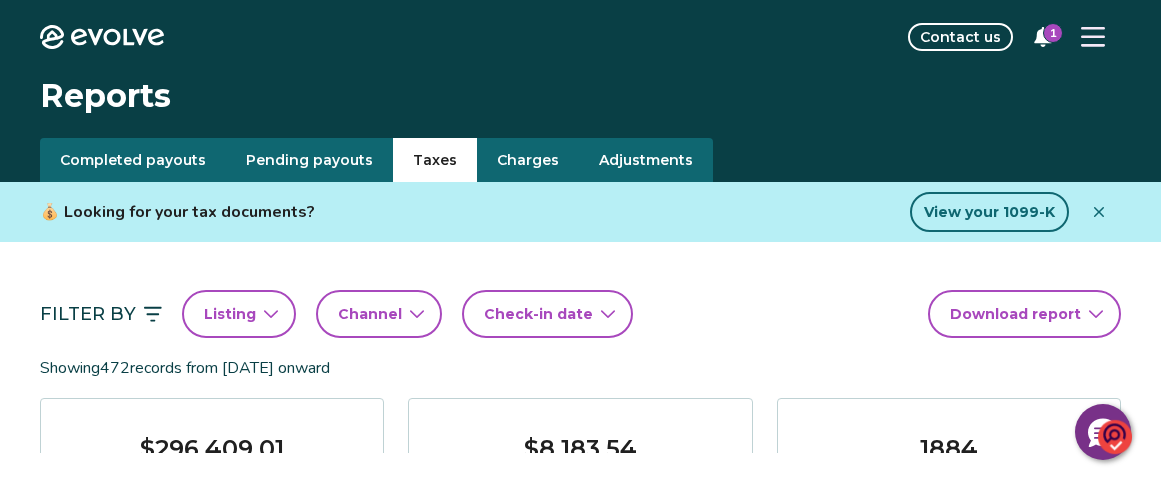 click on "Listing" at bounding box center [239, 314] 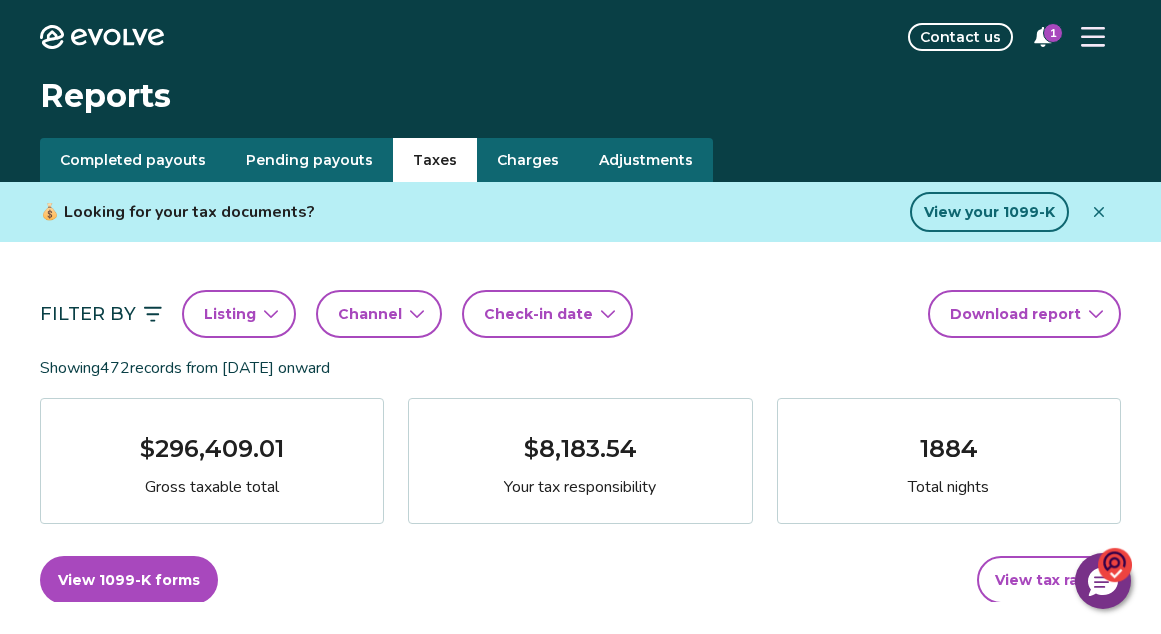 click on "Check-in date" at bounding box center (538, 314) 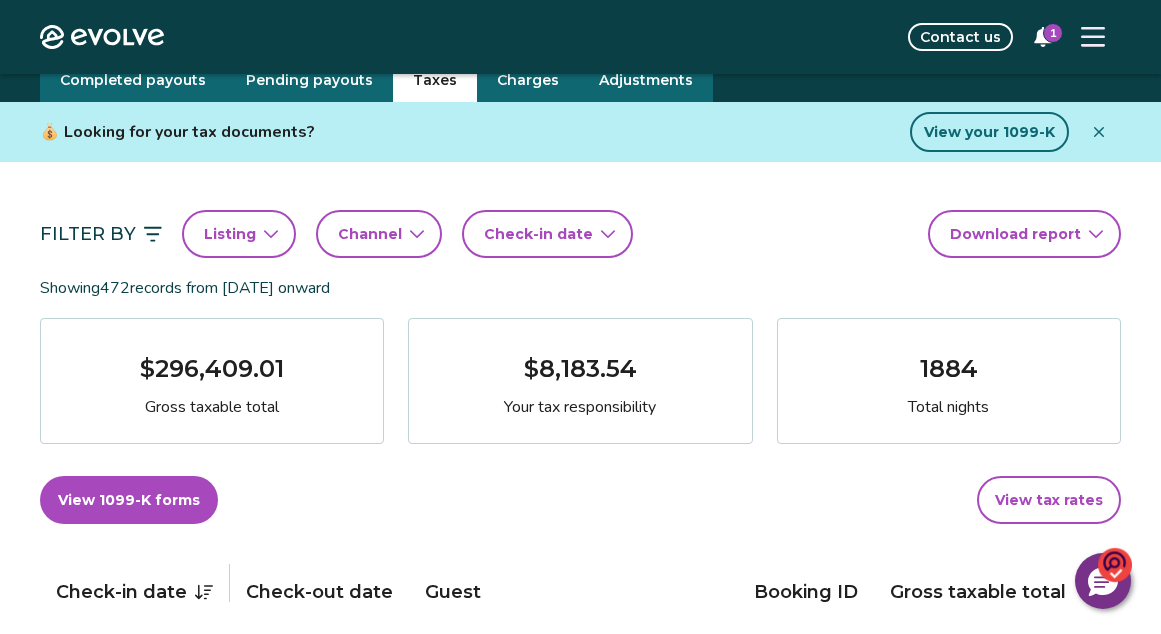 scroll, scrollTop: 86, scrollLeft: 0, axis: vertical 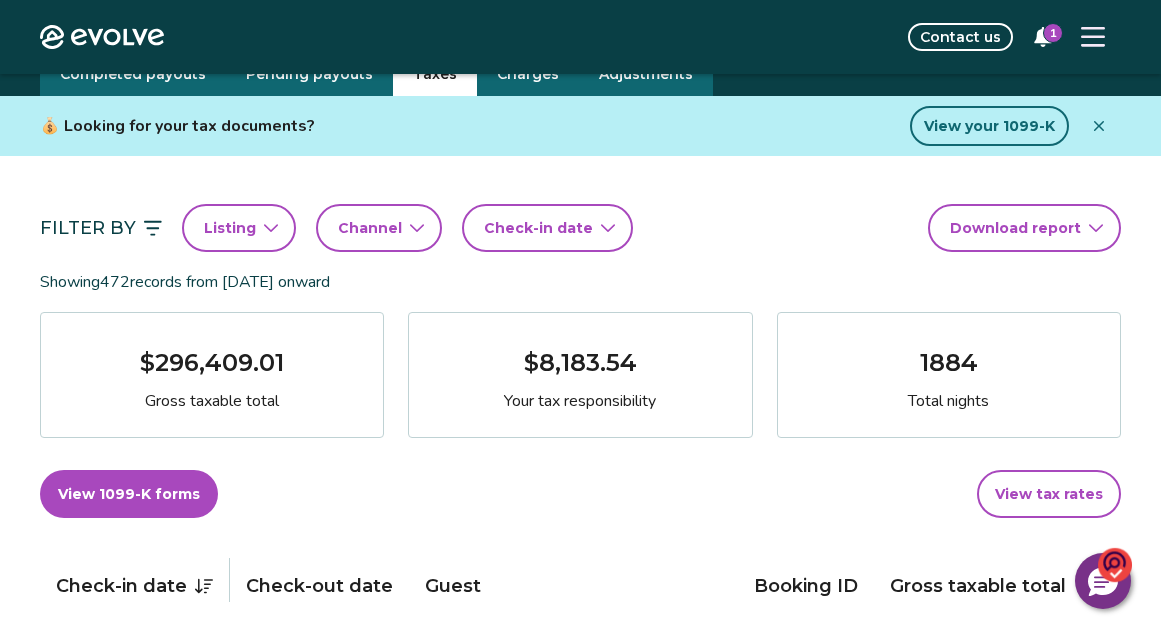 click on "Check-in date" at bounding box center (547, 228) 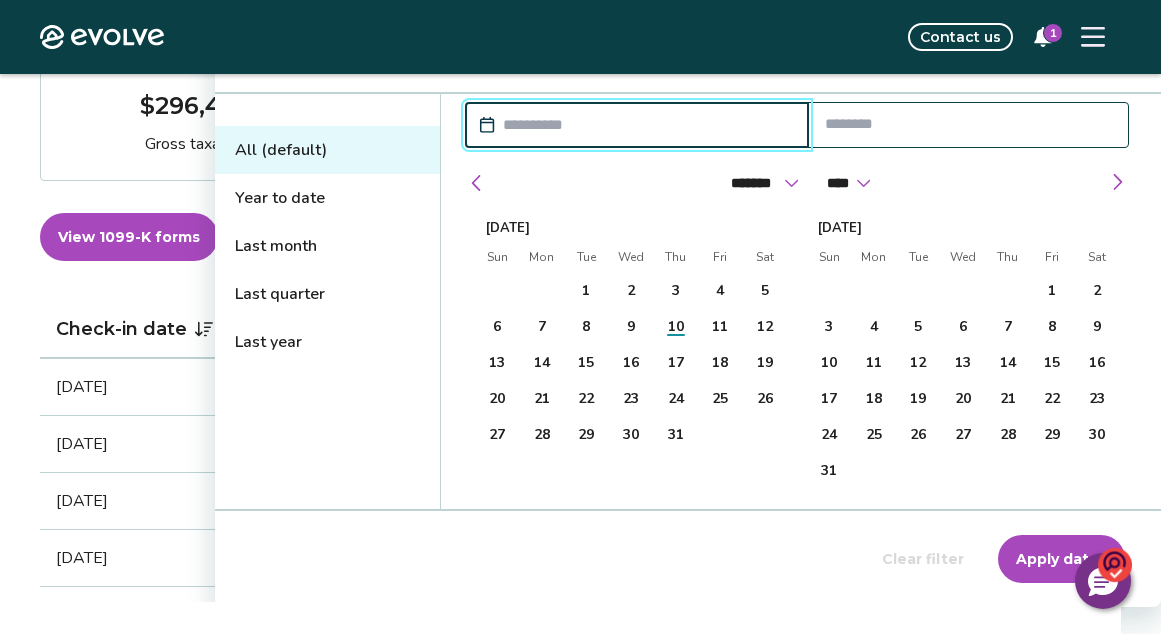 scroll, scrollTop: 344, scrollLeft: 0, axis: vertical 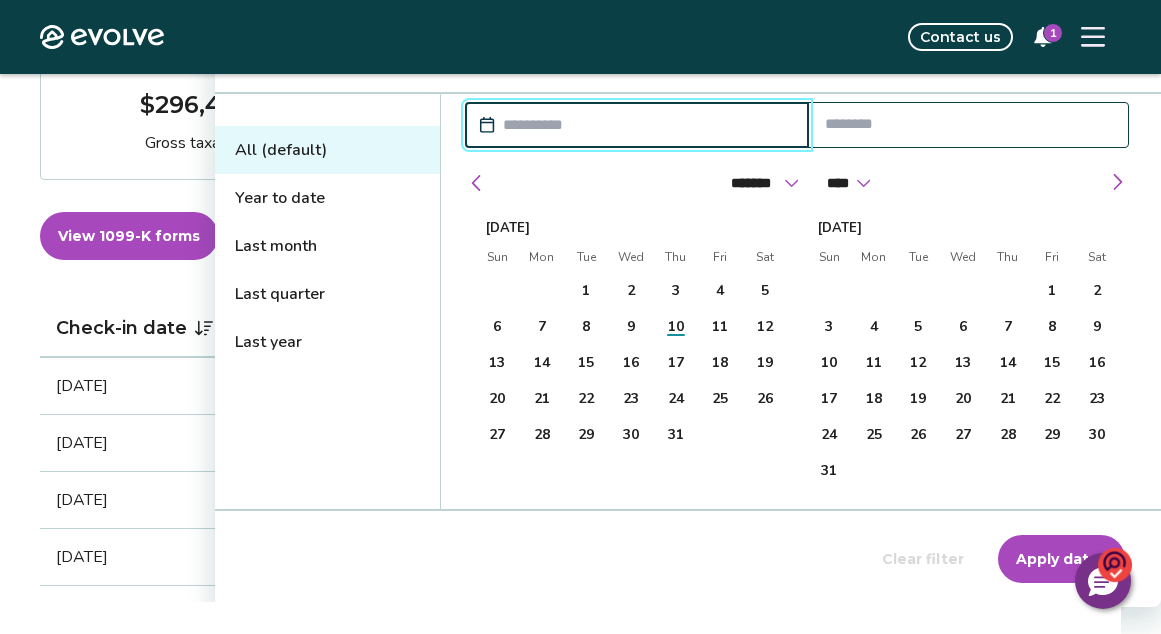 click on "Year to date" at bounding box center (327, 198) 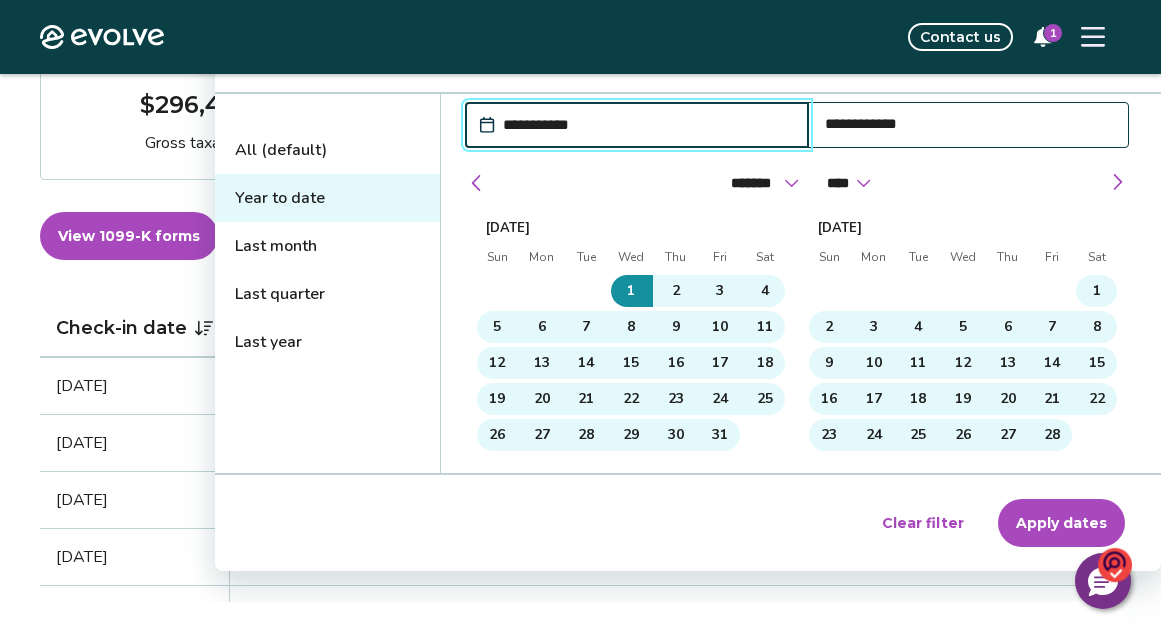 click on "Apply dates" at bounding box center (1061, 523) 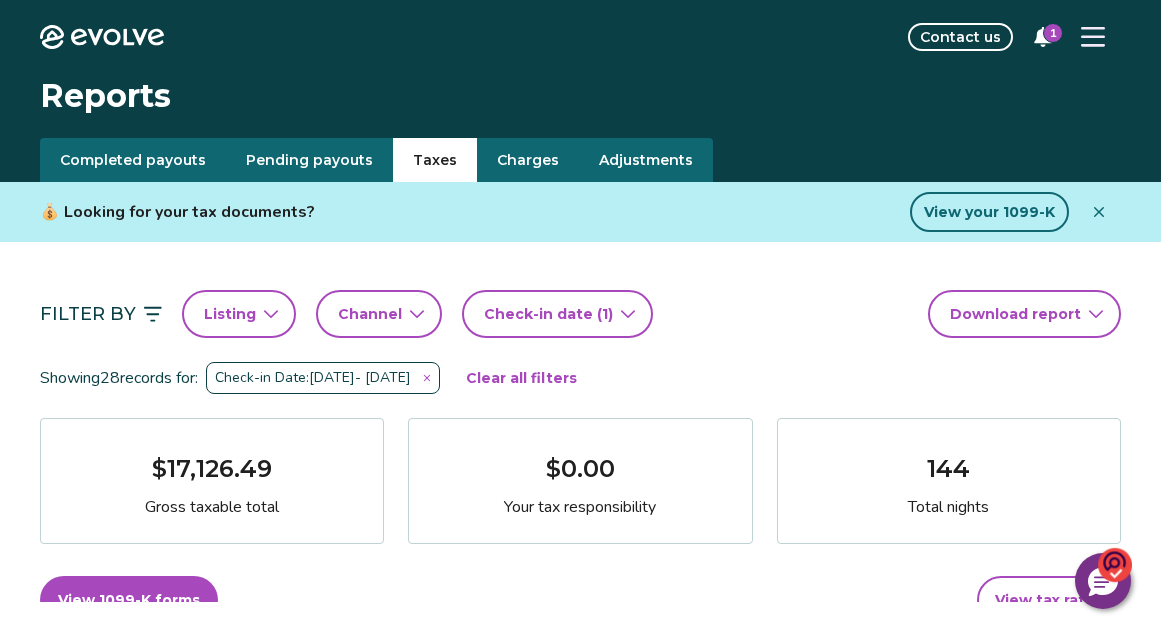 click on "Evolve Contact us 1 Reports Completed payouts Pending payouts Taxes Charges Adjustments 💰 Looking for your tax documents? View your 1099-K Filter By  Listing Channel Check-in date (1) Download   report Showing  28  records   for: Check-in Date:  [DATE]  -   [DATE] Clear all filters $17,126.49 Gross taxable total $0.00 Your tax responsibility 144 Total nights View 1099-K forms View tax rates Check-in date Check-out date Guest Booking ID Gross taxable total Your tax responsibility [DATE] [DATE] [PERSON_NAME] 14154529 $1,112.00 $0.00 [DATE] [DATE] [PERSON_NAME] 14123158 $1,191.30 $0.00 [DATE] [DATE] [PERSON_NAME] 14069338 $0.00 $0.00 [DATE] [DATE] [PERSON_NAME] 14644741 $874.02 $0.00 [DATE] [DATE] [PERSON_NAME] and [PERSON_NAME] 14330406 $1,801.00 $0.00 [DATE] [DATE] [PERSON_NAME] 14205974 $0.00 $0.00 [DATE] [DATE] [PERSON_NAME] 14466001 $926.40 $0.00 [DATE] [DATE] [PERSON_NAME] 14449999 $0.00 $0.00 [DATE] $0.00" at bounding box center [580, 1588] 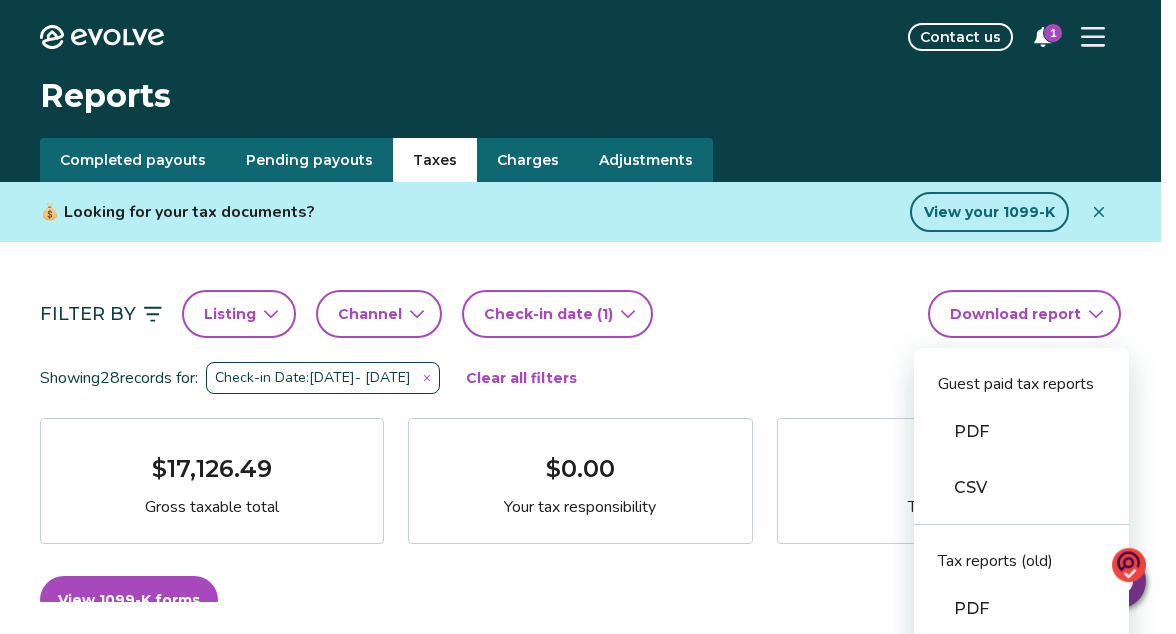 click on "PDF" at bounding box center (1021, 432) 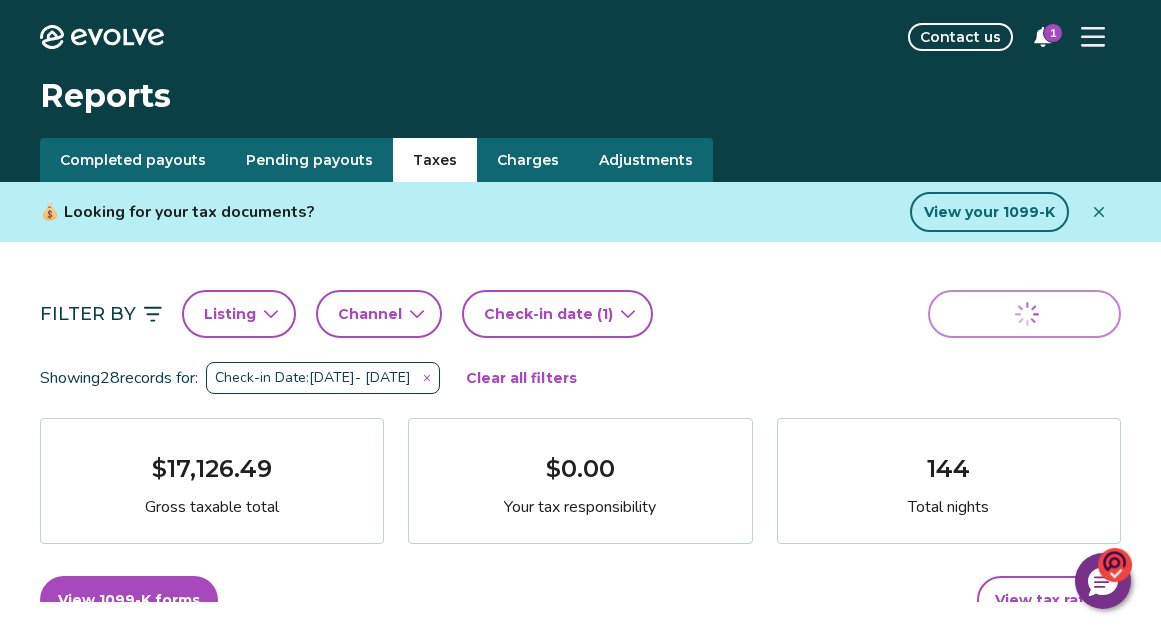 click on "Filter By  Listing Channel Check-in date (1) Download   report" at bounding box center (580, 314) 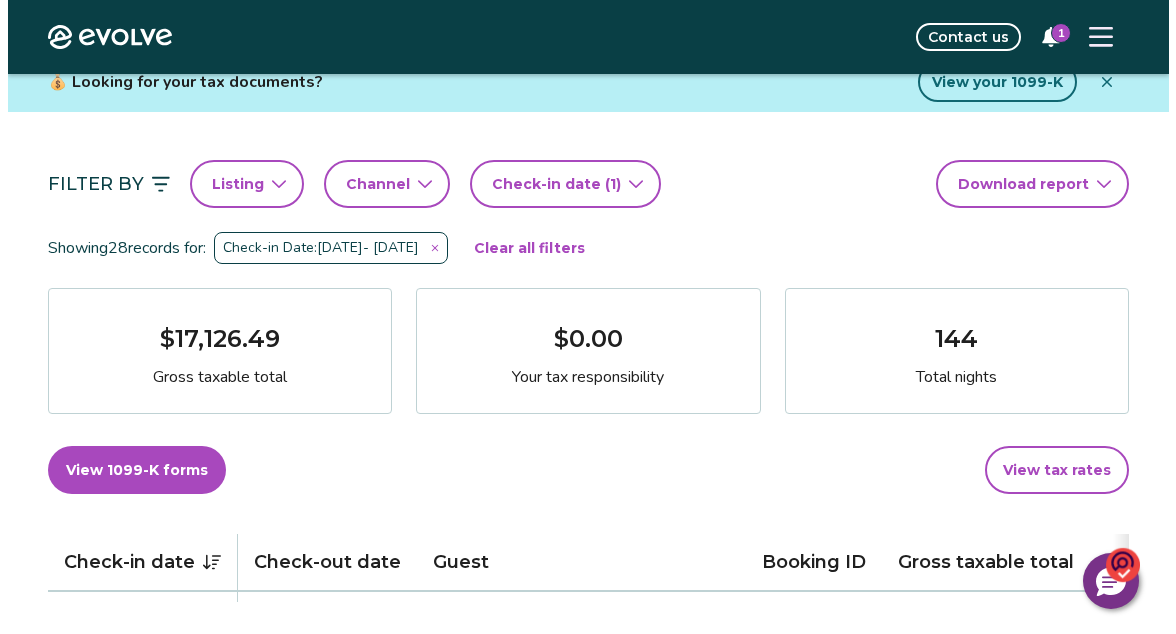 scroll, scrollTop: 124, scrollLeft: 0, axis: vertical 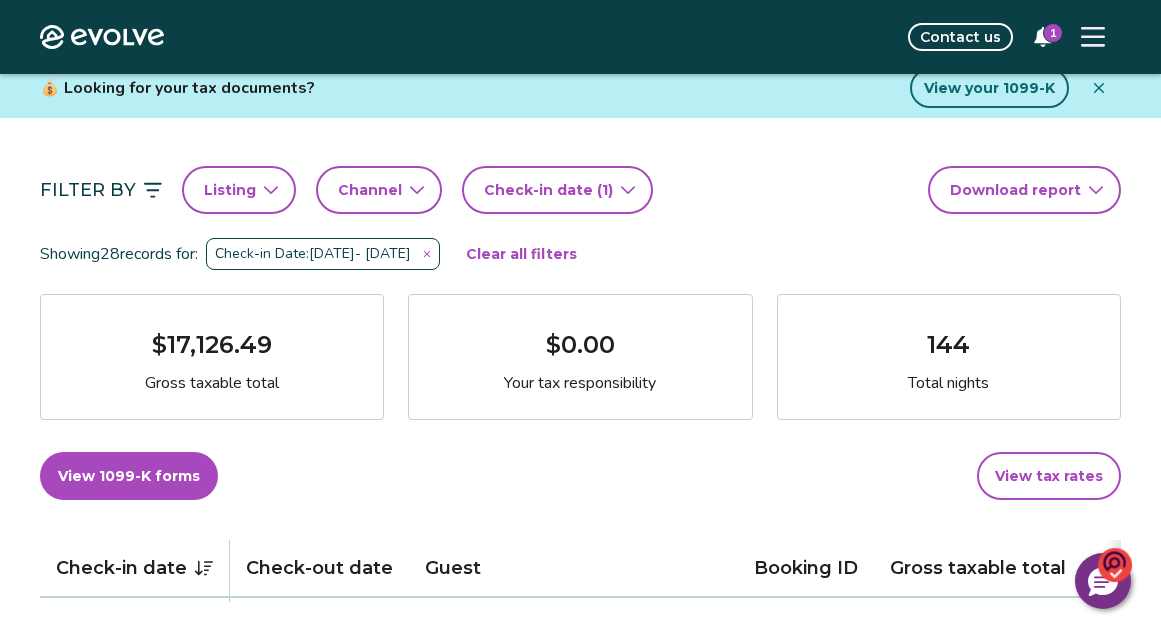 click on "Filter By  Listing Channel Check-in date (1) Download   report Showing  28  records   for: Check-in Date:  [DATE]  -   [DATE] Clear all filters $17,126.49 Gross taxable total $0.00 Your tax responsibility 144 Total nights View 1099-K forms View tax rates Check-in date Check-out date Guest Booking ID Gross taxable total Your tax responsibility [DATE] [DATE] [PERSON_NAME] 14154529 $1,112.00 $0.00 [DATE] [DATE] [PERSON_NAME] 14123158 $1,191.30 $0.00 [DATE] [DATE] [PERSON_NAME] 14069338 $0.00 $0.00 [DATE] [DATE] [PERSON_NAME] 14644741 $874.02 $0.00 [DATE] [DATE] [PERSON_NAME] and [PERSON_NAME] 14330406 $1,801.00 $0.00 [DATE] [DATE] [PERSON_NAME] 14205974 $0.00 $0.00 [DATE] [DATE] [PERSON_NAME] 14466001 $926.40 $0.00 [DATE] [DATE] [PERSON_NAME] 14449999 $0.00 $0.00 [DATE] [DATE] [PERSON_NAME] 14670543 $1,019.00 $0.00 [DATE] [DATE] [PERSON_NAME] 14644067 $464.00 $0.00 [DATE] [DATE] 13956796 1 2" at bounding box center (580, 1040) 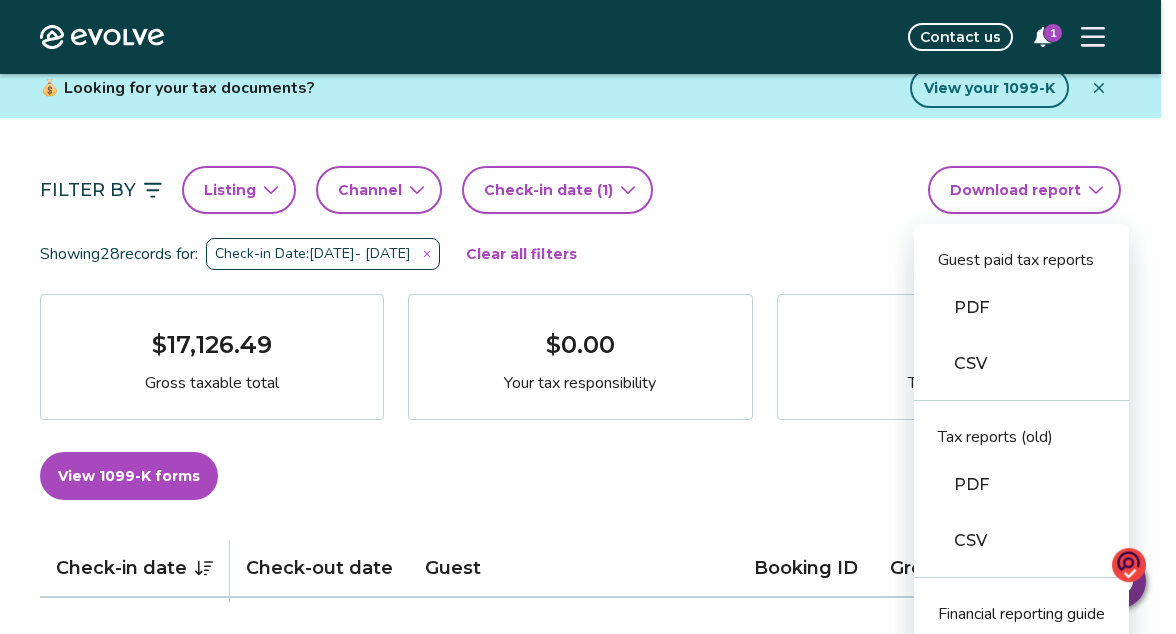 click on "Evolve Contact us 1 Reports Completed payouts Pending payouts Taxes Charges Adjustments 💰 Looking for your tax documents? View your 1099-K Filter By  Listing Channel Check-in date (1) Download   report Guest paid tax reports PDF CSV Tax reports (old) PDF CSV Financial reporting guide PDF Showing  28  records   for: Check-in Date:  [DATE]  -   [DATE] Clear all filters $17,126.49 Gross taxable total $0.00 Your tax responsibility 144 Total nights View 1099-K forms View tax rates Check-in date Check-out date Guest Booking ID Gross taxable total Your tax responsibility [DATE] [DATE] [PERSON_NAME] 14154529 $1,112.00 $0.00 [DATE] [DATE] [PERSON_NAME] 14123158 $1,191.30 $0.00 [DATE] [DATE] [PERSON_NAME] 14069338 $0.00 $0.00 [DATE] [DATE] [PERSON_NAME] 14644741 $874.02 $0.00 [DATE] [DATE] [PERSON_NAME] and [PERSON_NAME] 14330406 $1,801.00 $0.00 [DATE] [DATE] [PERSON_NAME] 14205974 $0.00 $0.00 [DATE] [DATE] [PERSON_NAME] 14466001 $0.00" at bounding box center [588, 1464] 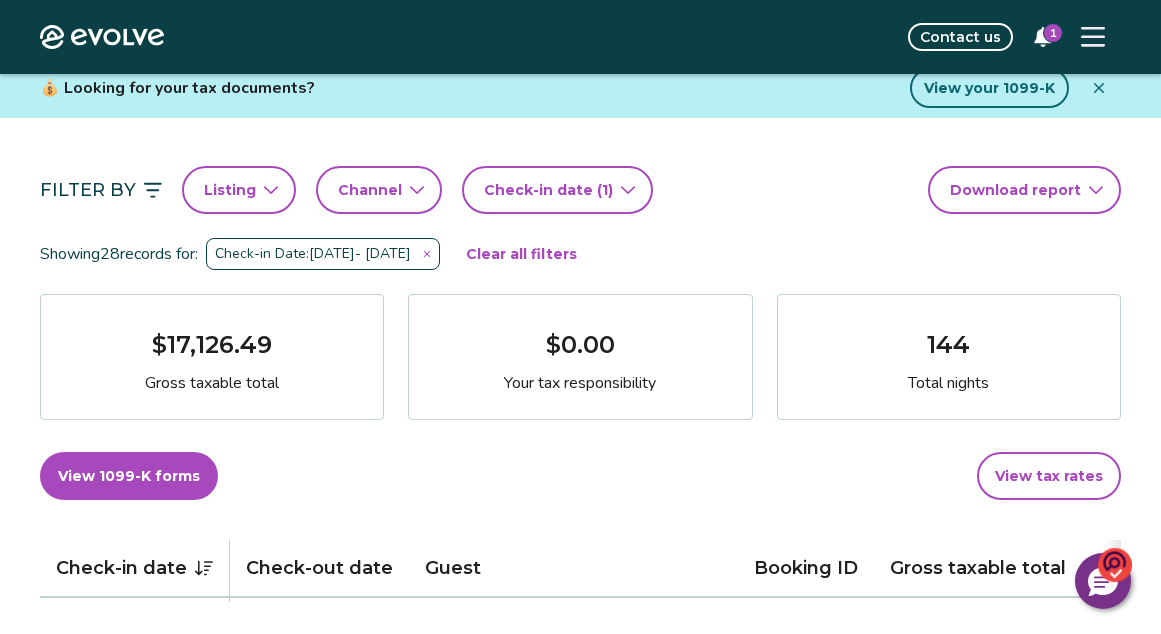 click on "1" at bounding box center (1053, 33) 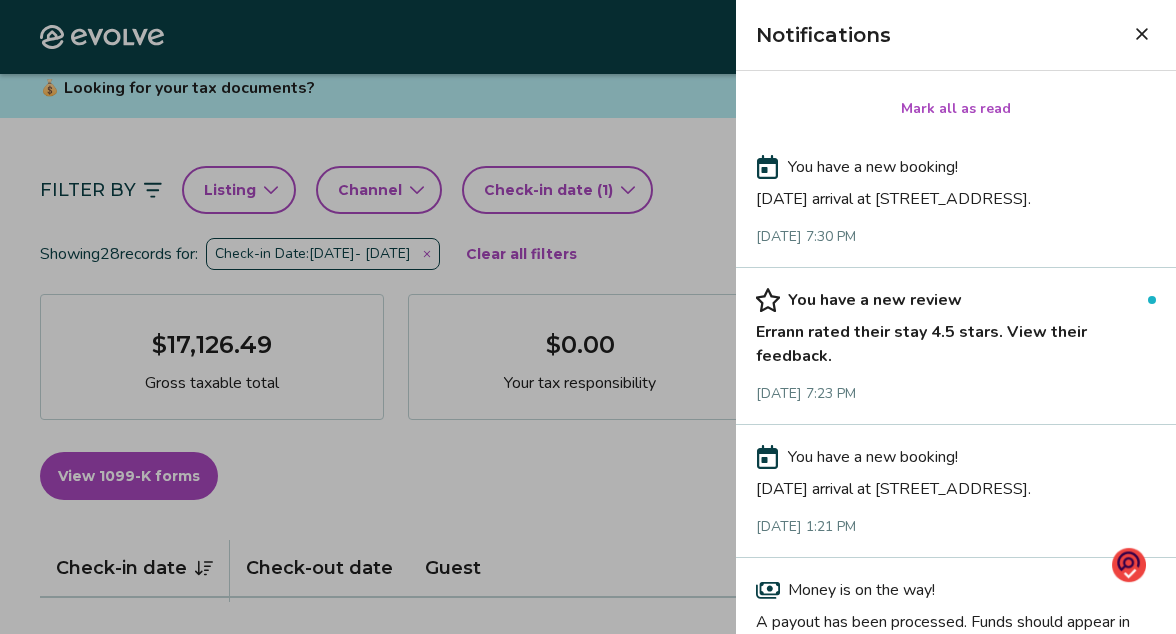 click on "Notifications" at bounding box center [938, 35] 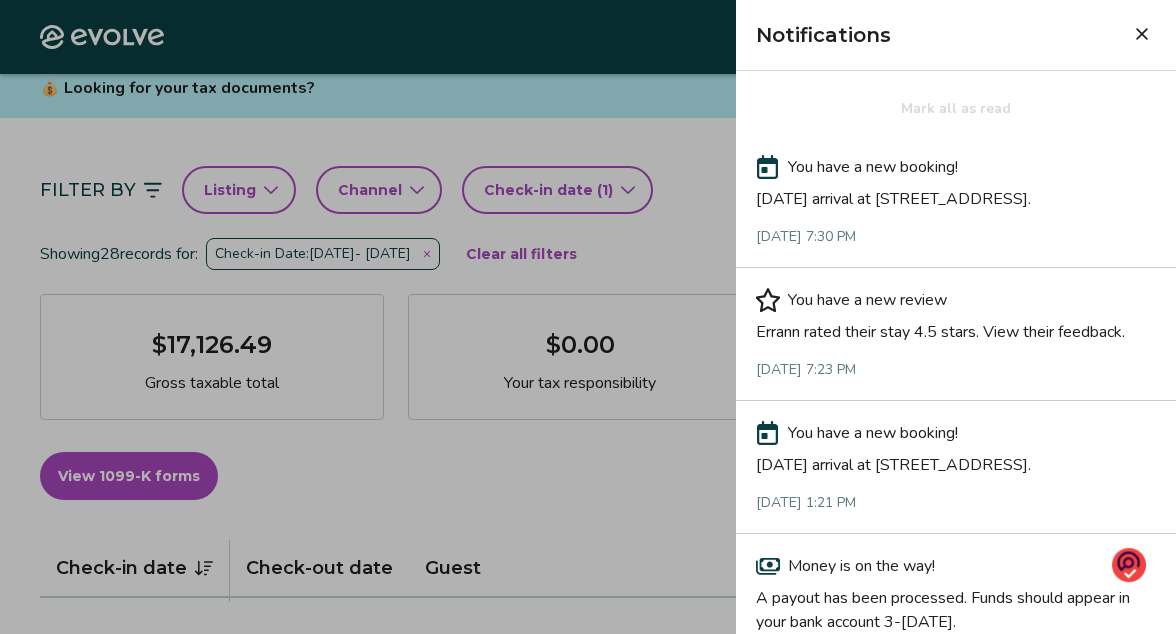 click at bounding box center [1142, 34] 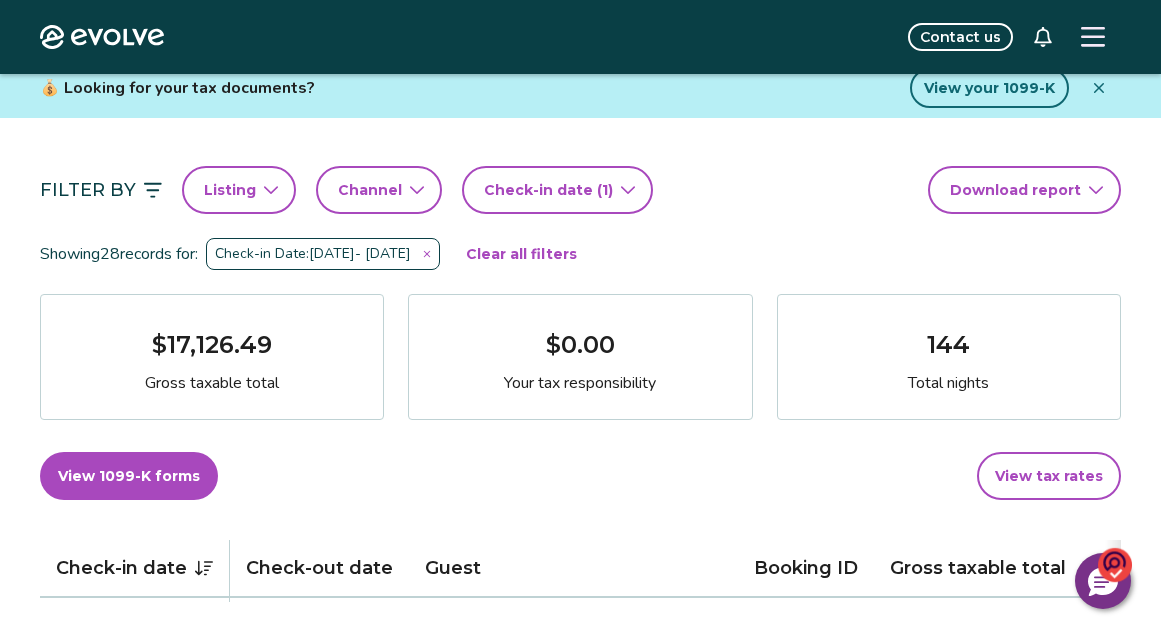 click 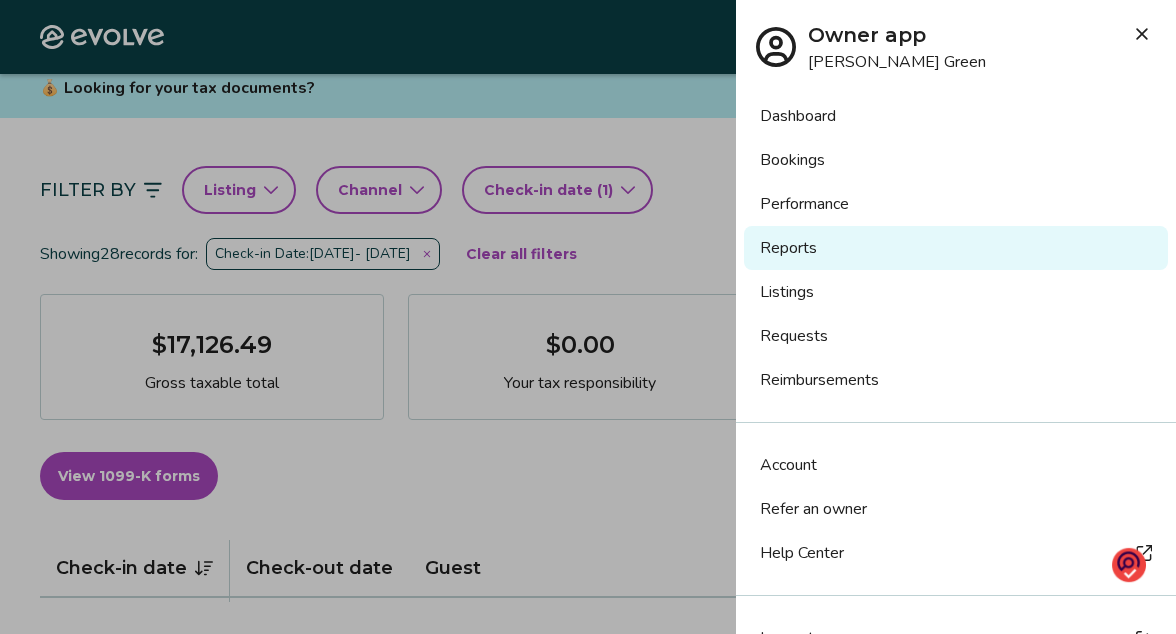 scroll, scrollTop: 46, scrollLeft: 0, axis: vertical 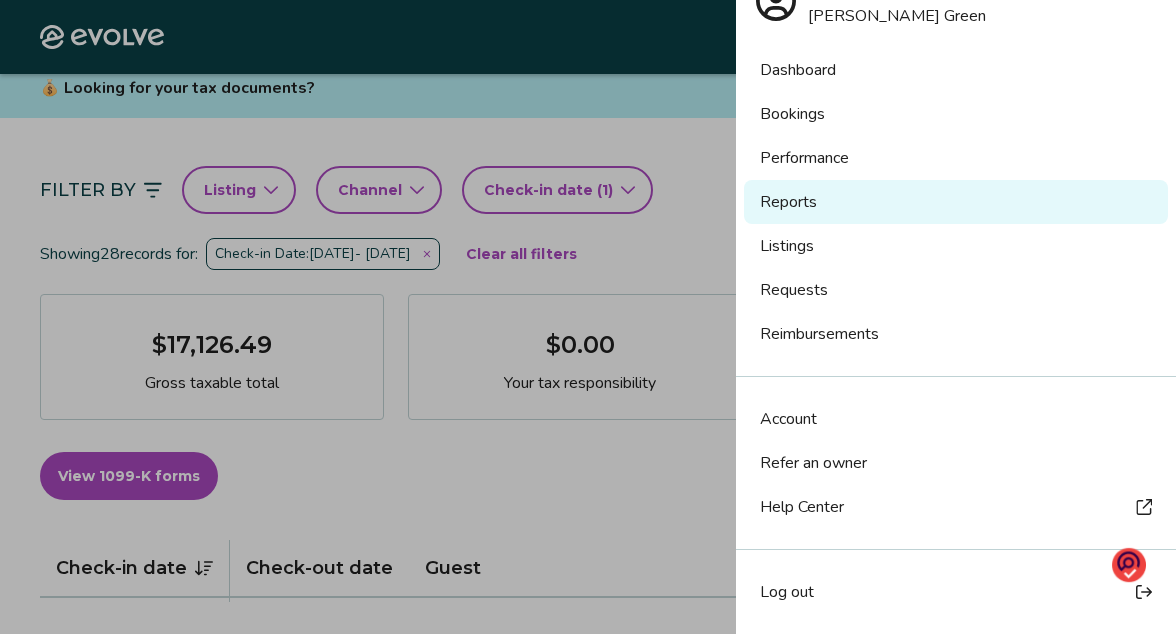 click on "Log out" at bounding box center (956, 592) 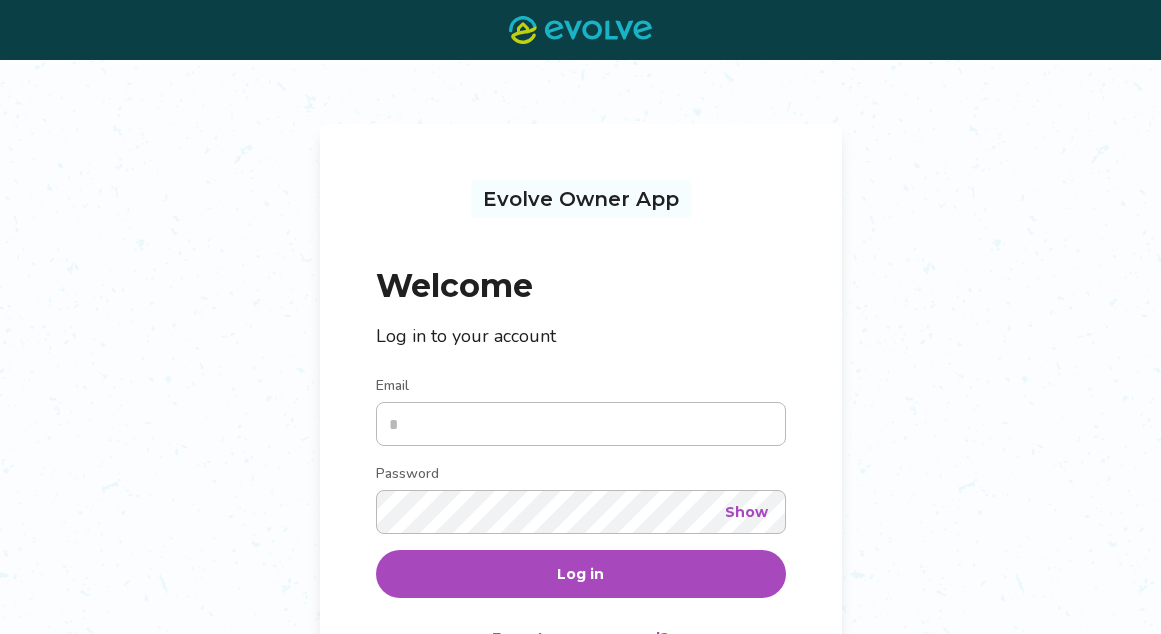 scroll, scrollTop: 0, scrollLeft: 0, axis: both 